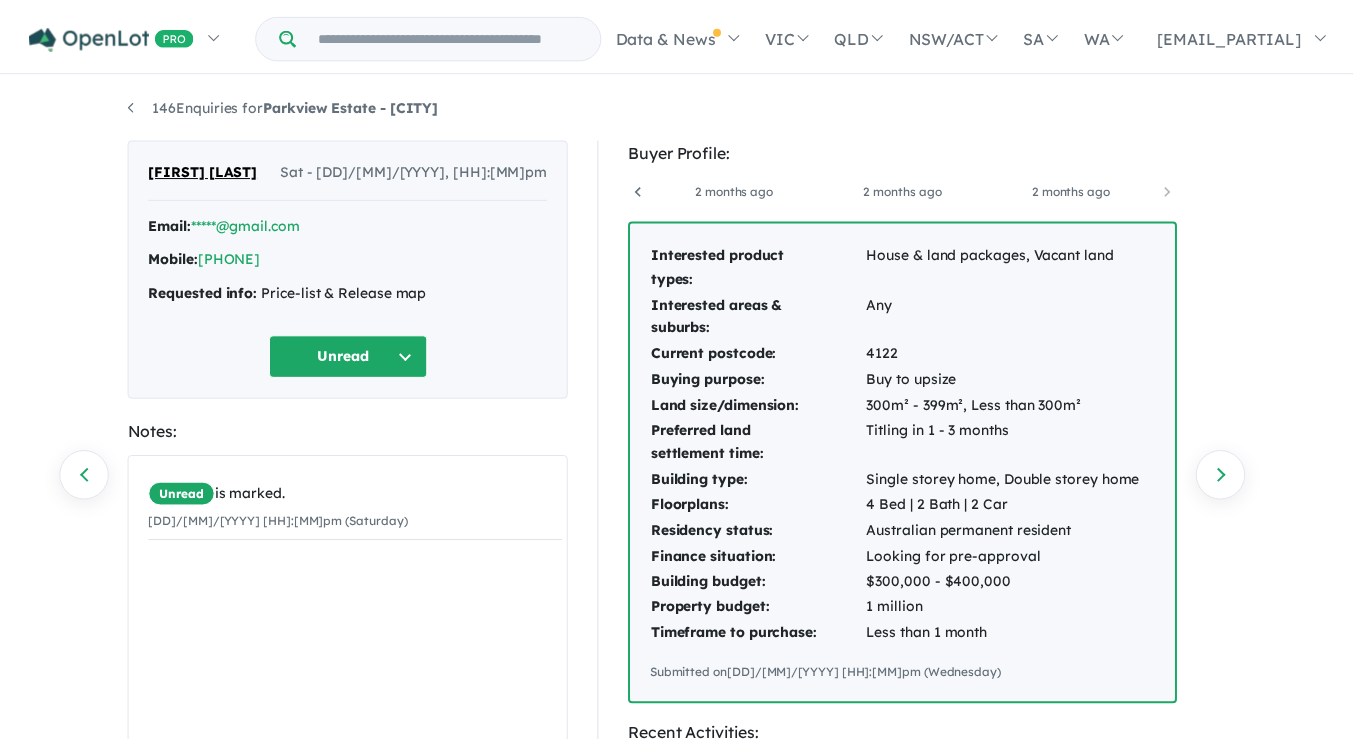 scroll, scrollTop: 0, scrollLeft: 0, axis: both 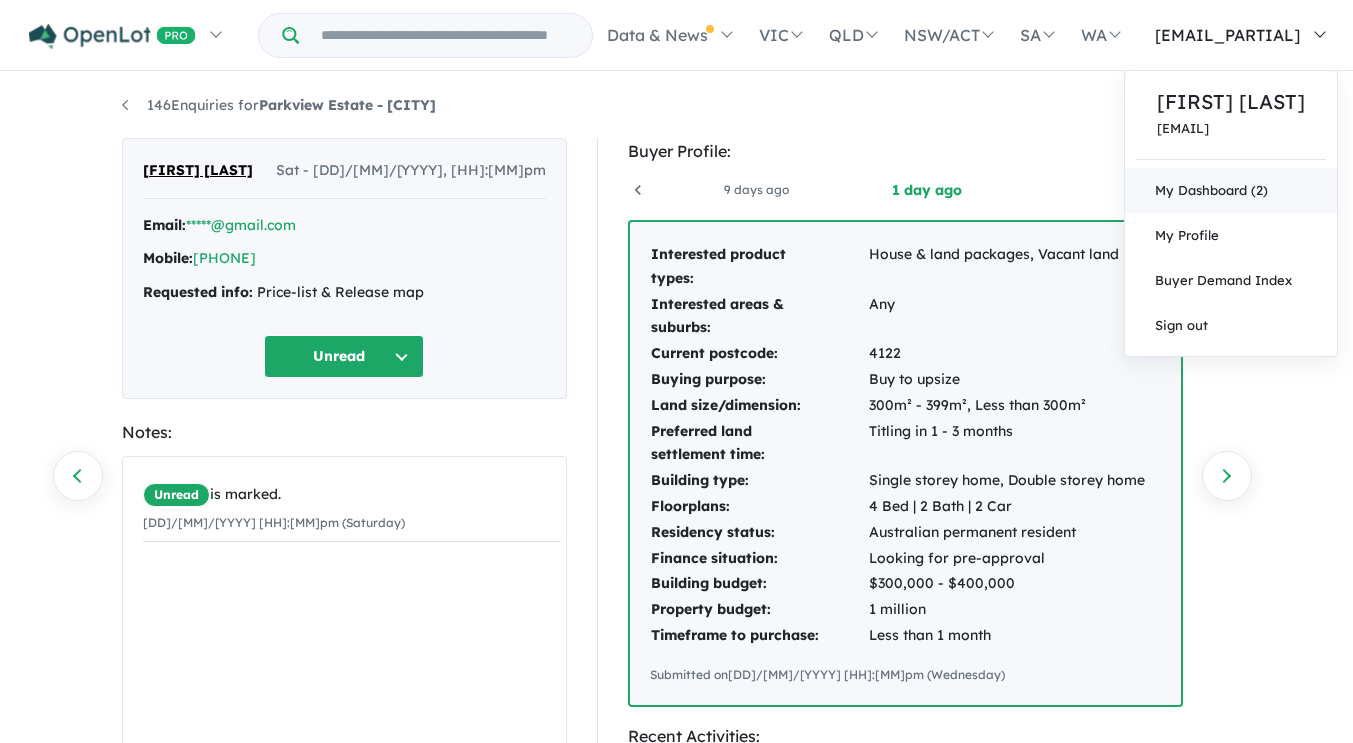 click on "My Dashboard (2)" at bounding box center (1231, 190) 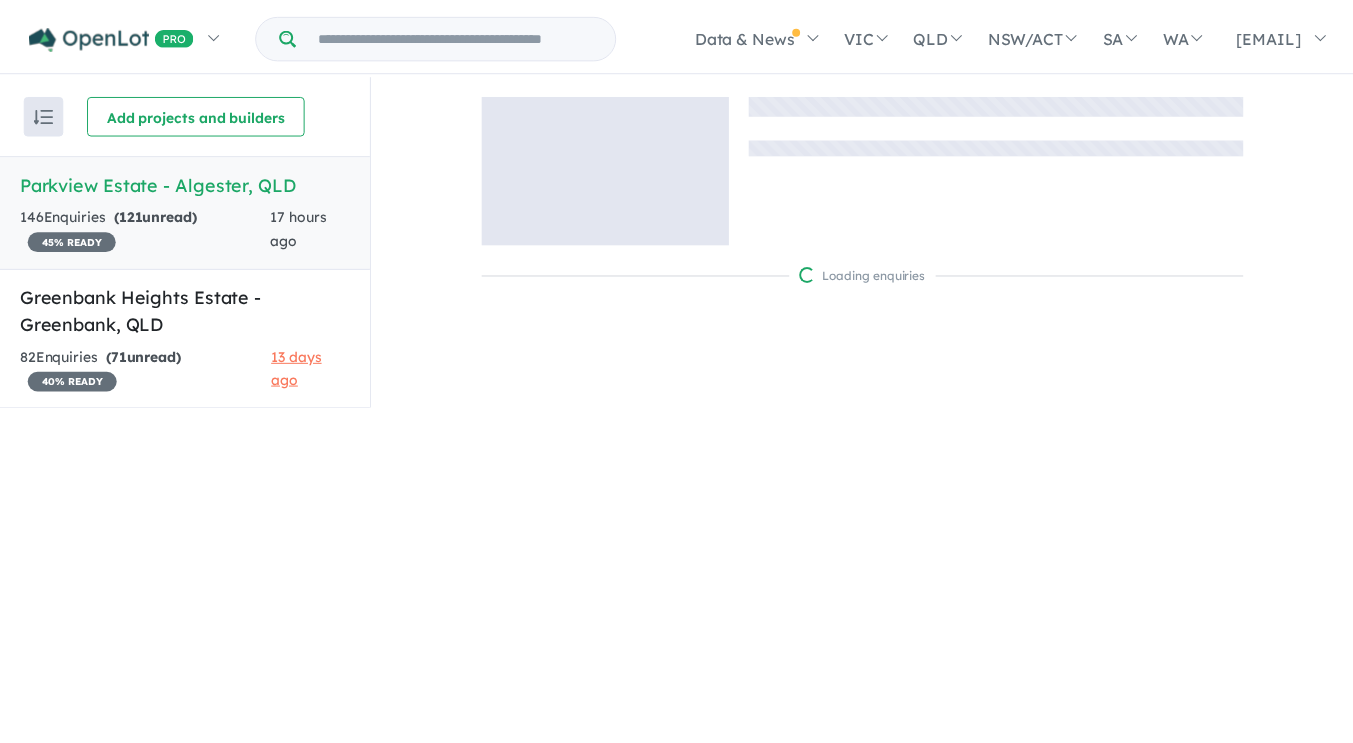 scroll, scrollTop: 0, scrollLeft: 0, axis: both 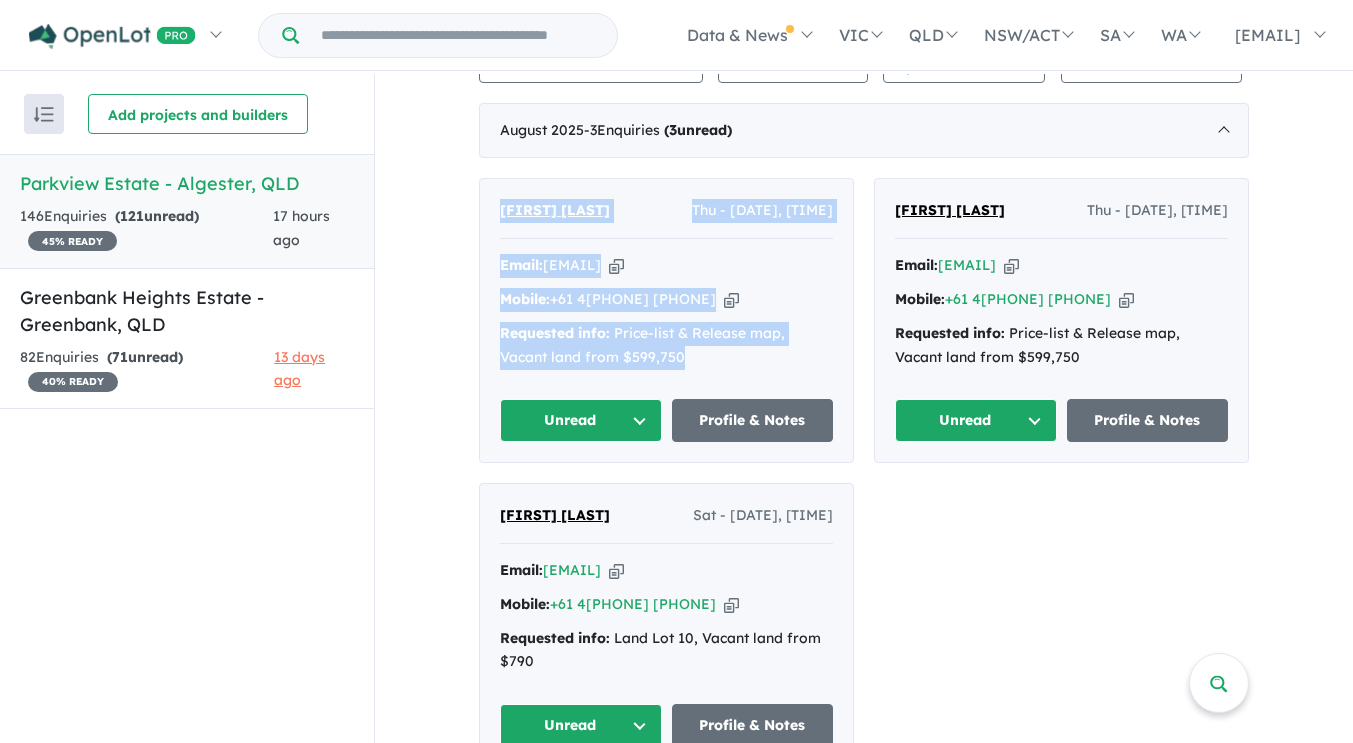 drag, startPoint x: 487, startPoint y: 210, endPoint x: 756, endPoint y: 356, distance: 306.067 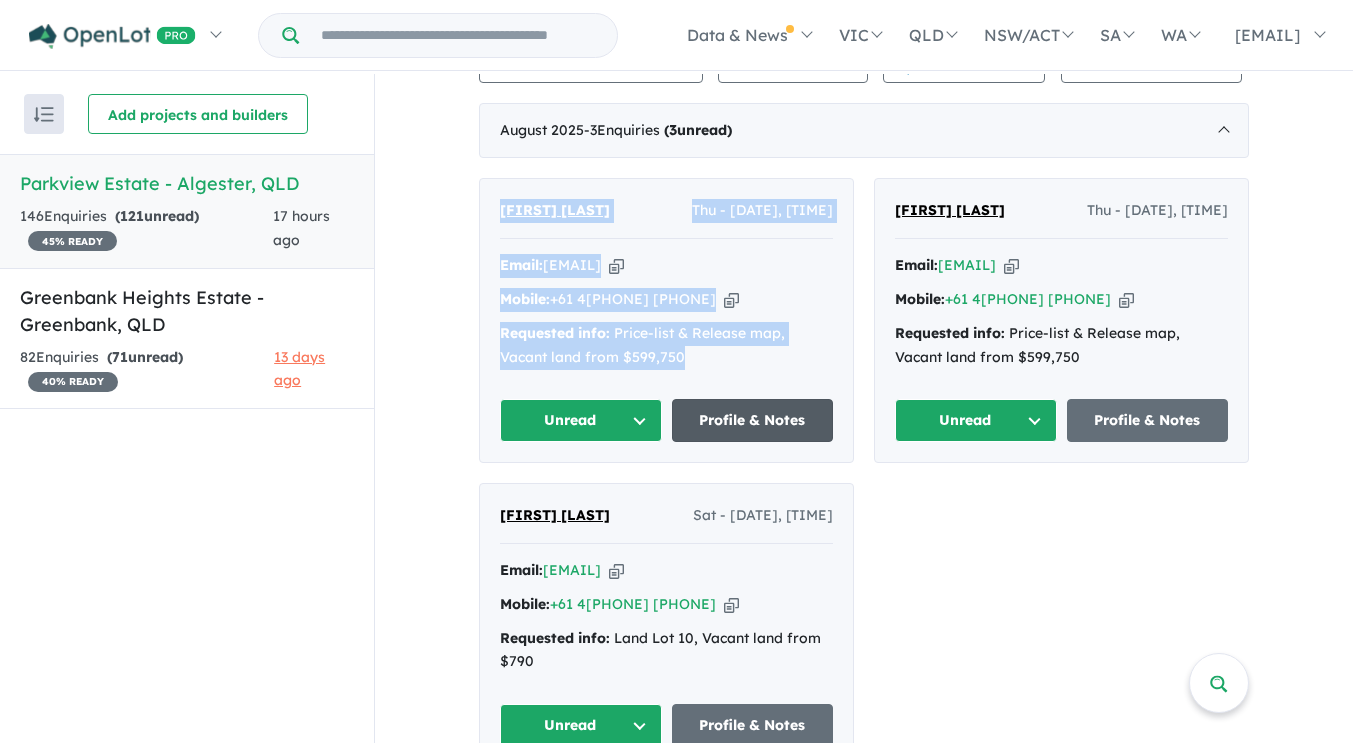 click on "Profile & Notes" at bounding box center (753, 420) 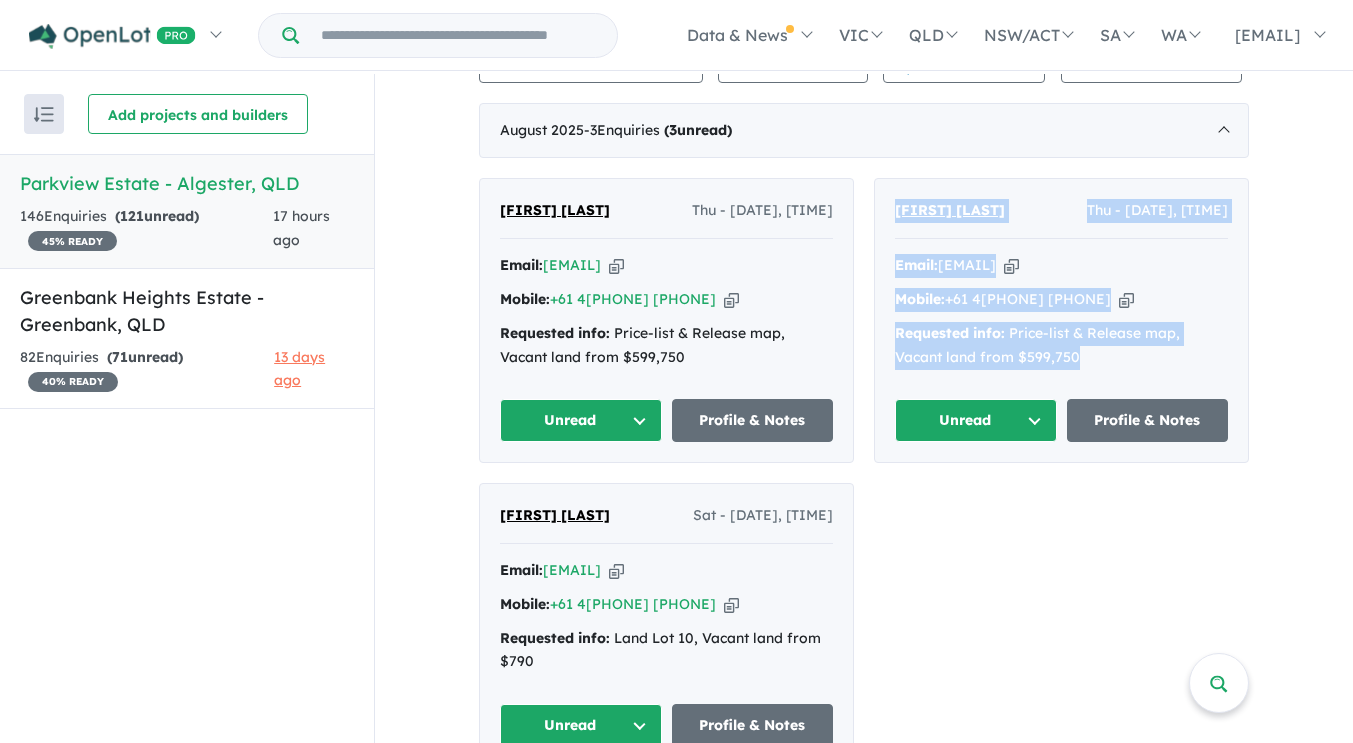 drag, startPoint x: 1092, startPoint y: 351, endPoint x: 887, endPoint y: 208, distance: 249.948 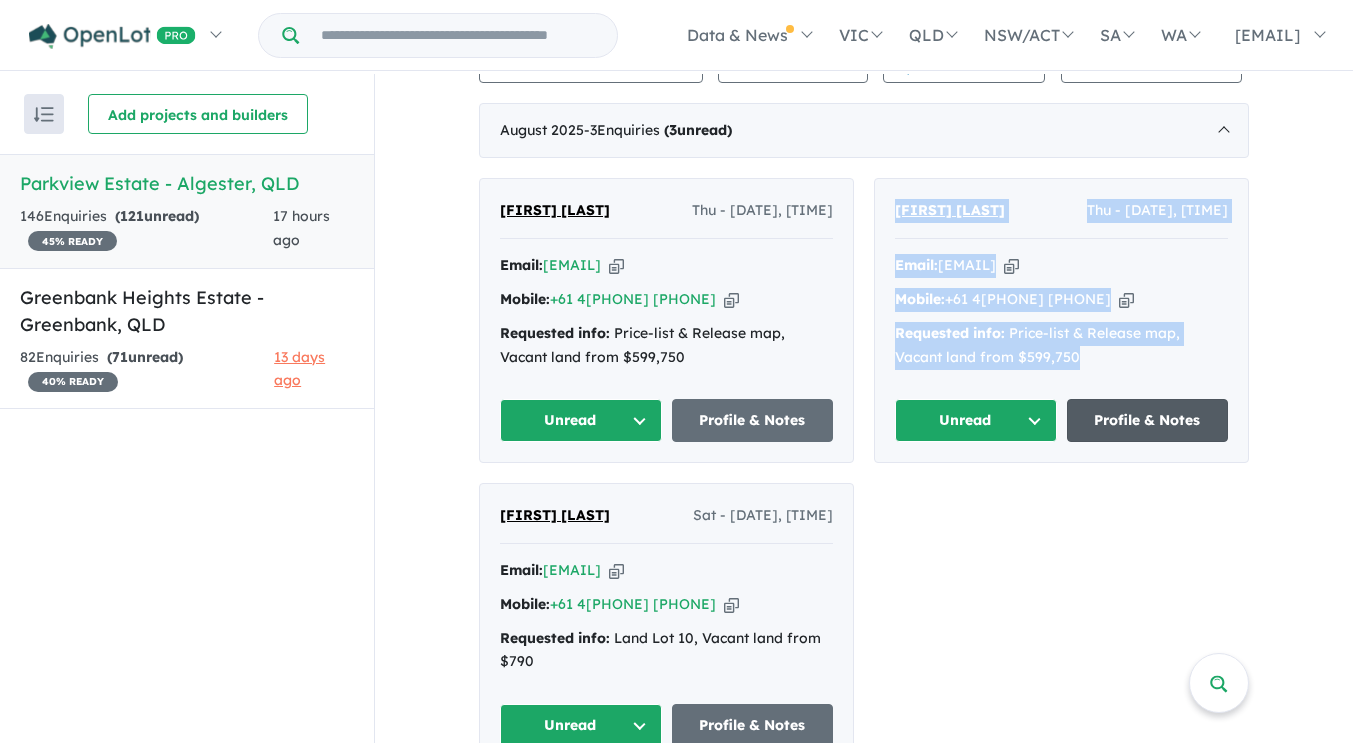 click on "Profile & Notes" at bounding box center (1148, 420) 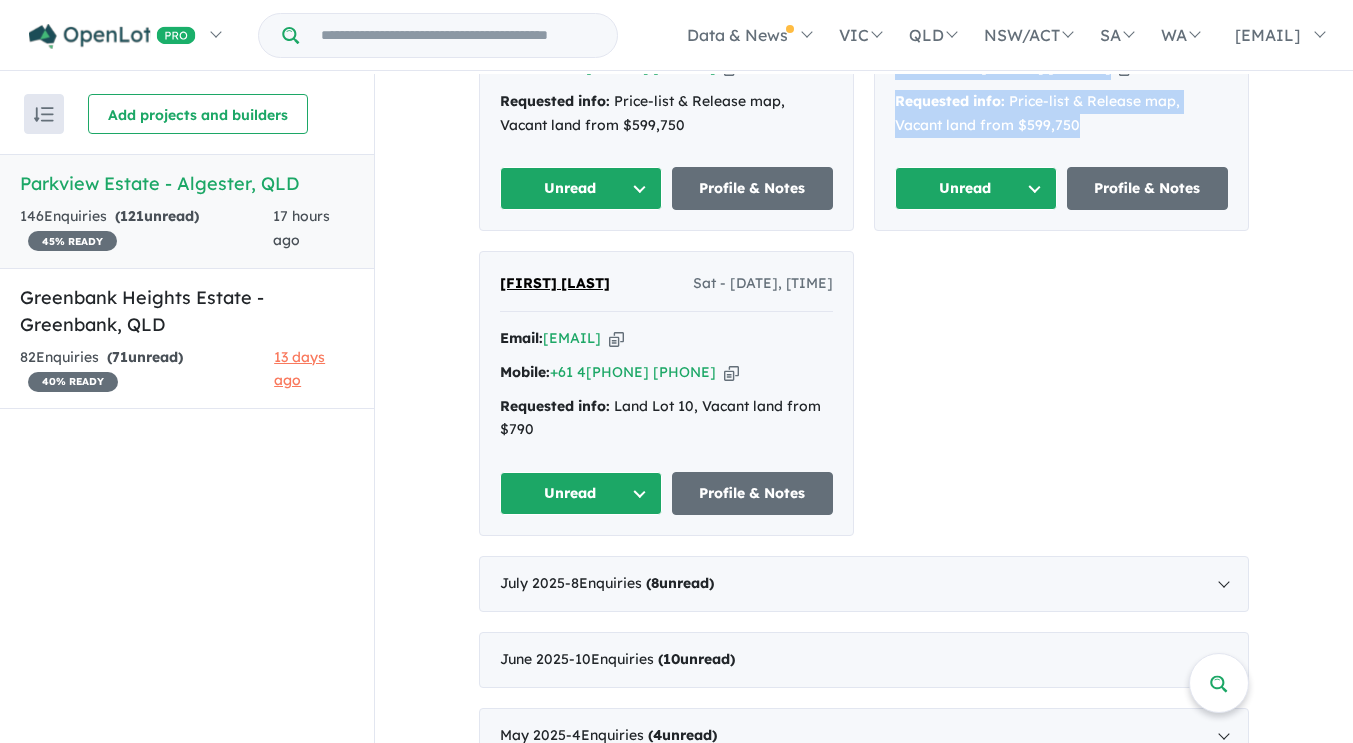 scroll, scrollTop: 890, scrollLeft: 0, axis: vertical 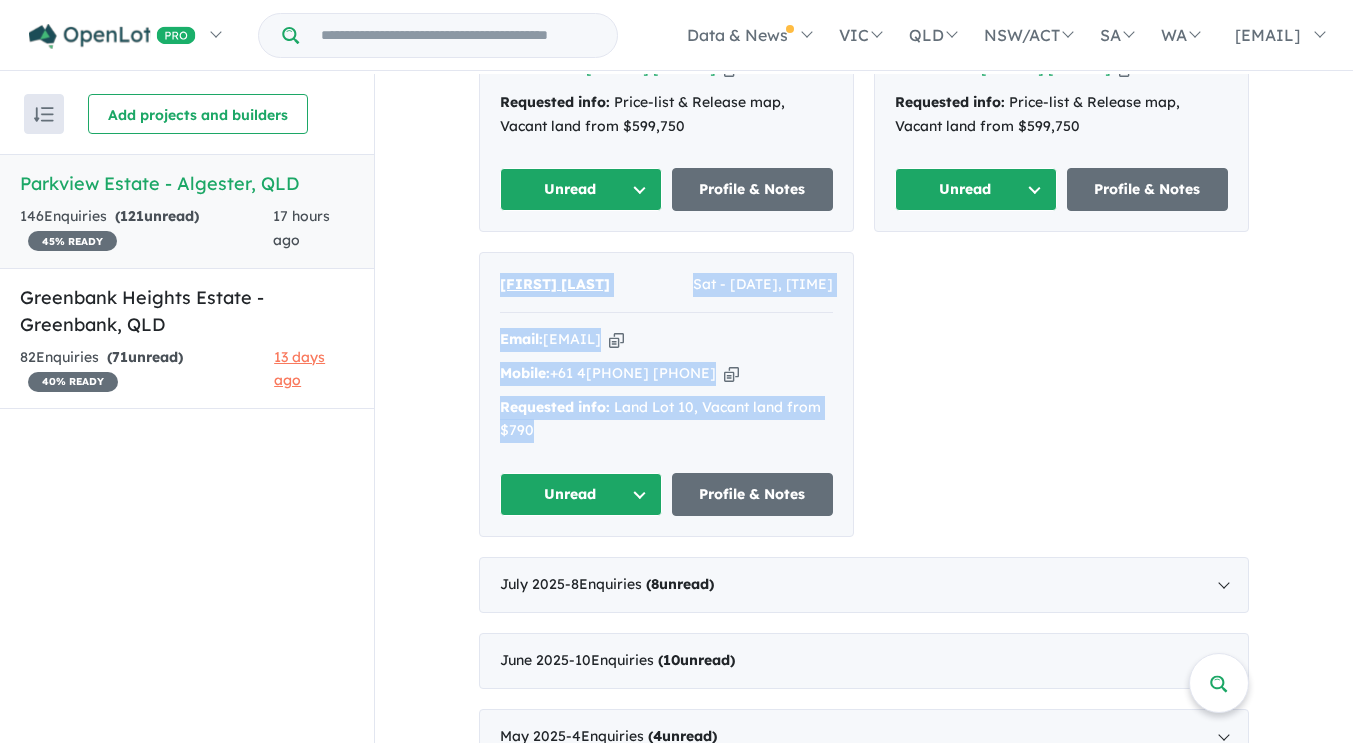 drag, startPoint x: 564, startPoint y: 444, endPoint x: 488, endPoint y: 278, distance: 182.57054 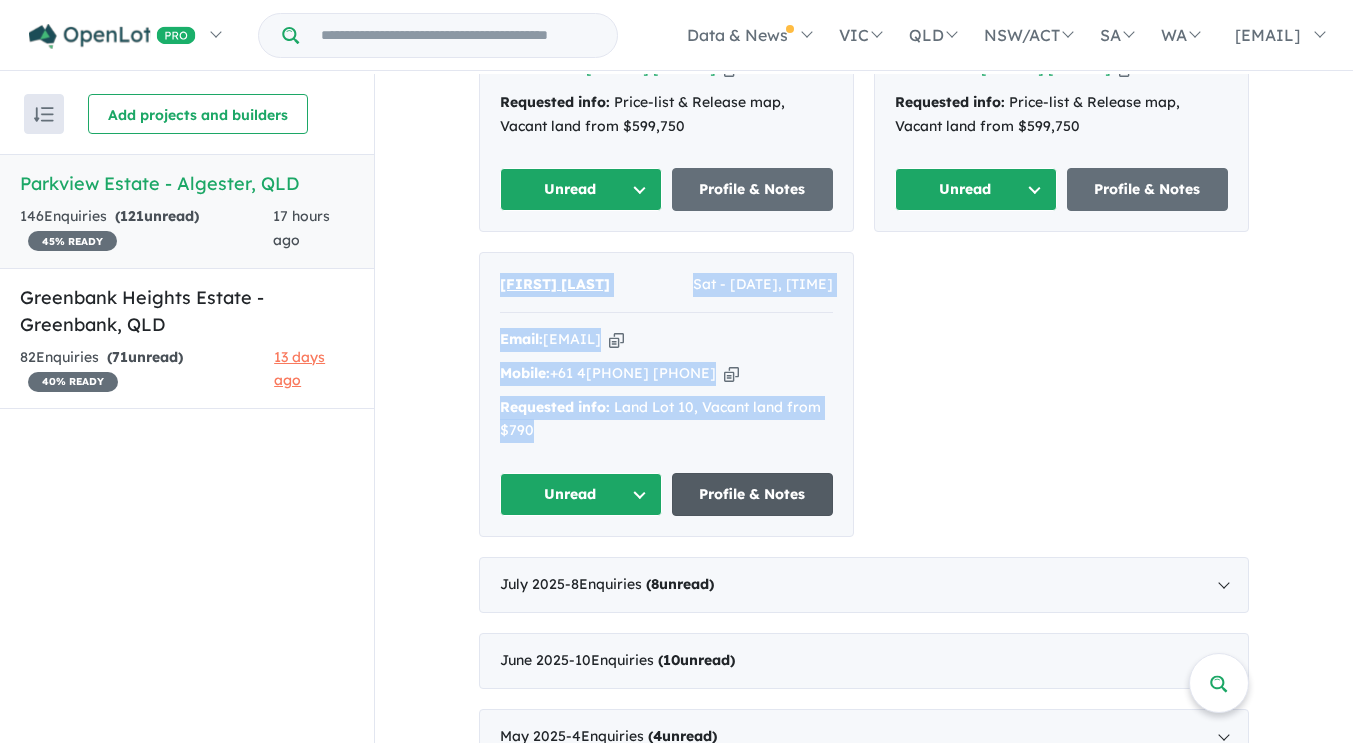 click on "Profile & Notes" at bounding box center (753, 494) 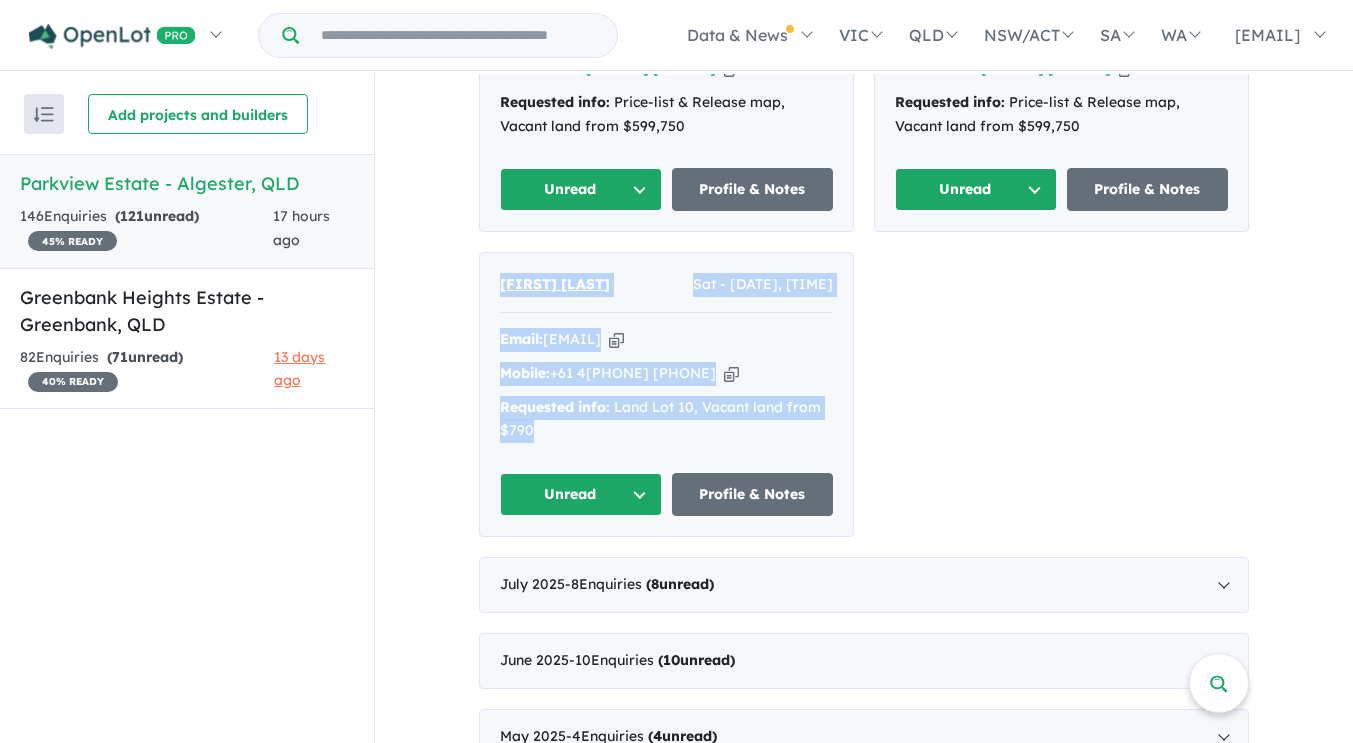 scroll, scrollTop: 1202, scrollLeft: 0, axis: vertical 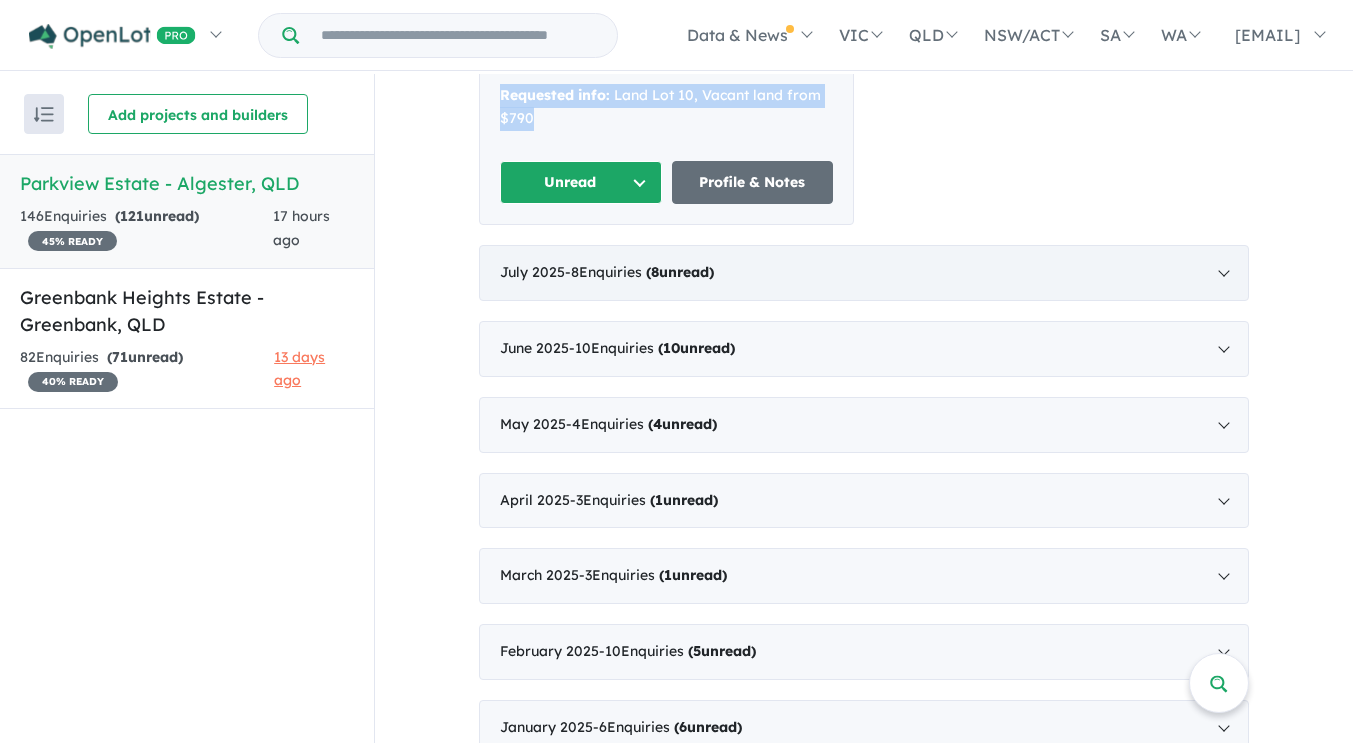 click on "July 2025  -  8  Enquir ies   ( 8  unread)" at bounding box center [864, 273] 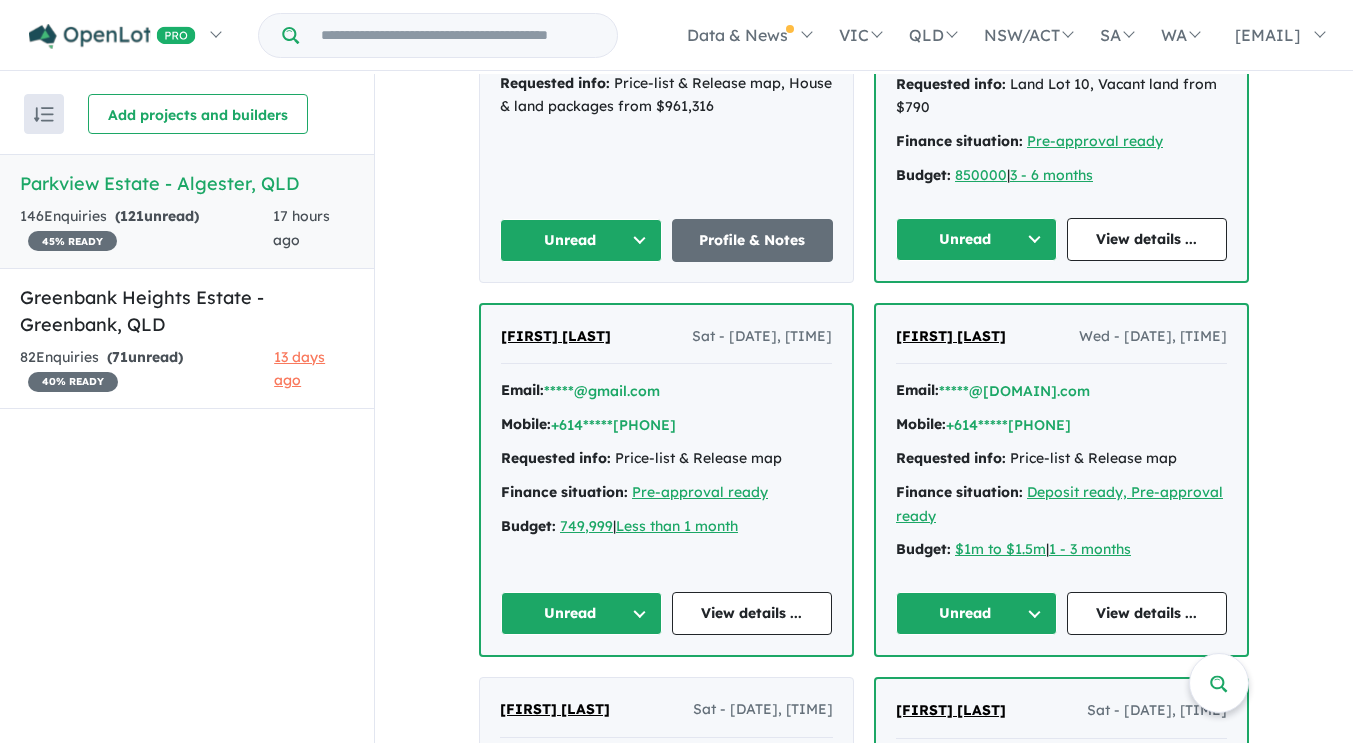 scroll, scrollTop: 986, scrollLeft: 0, axis: vertical 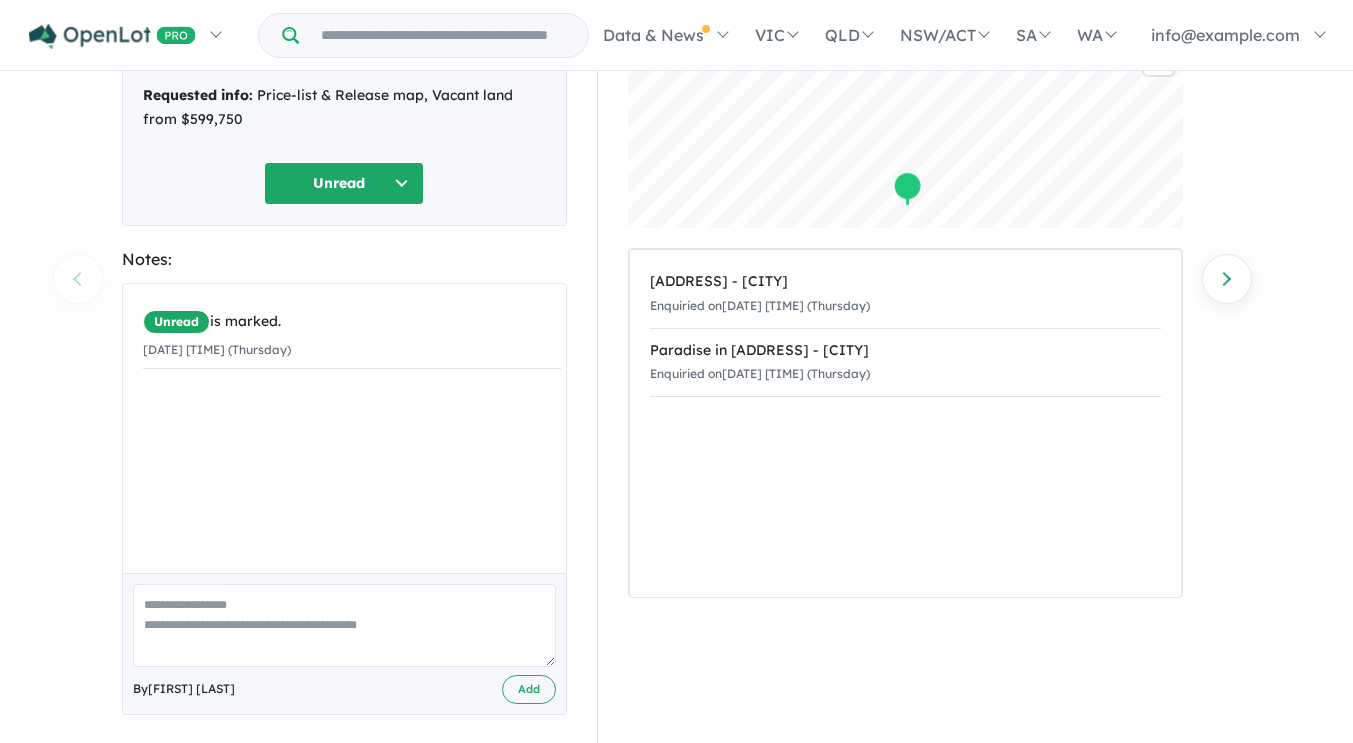 click at bounding box center [344, 625] 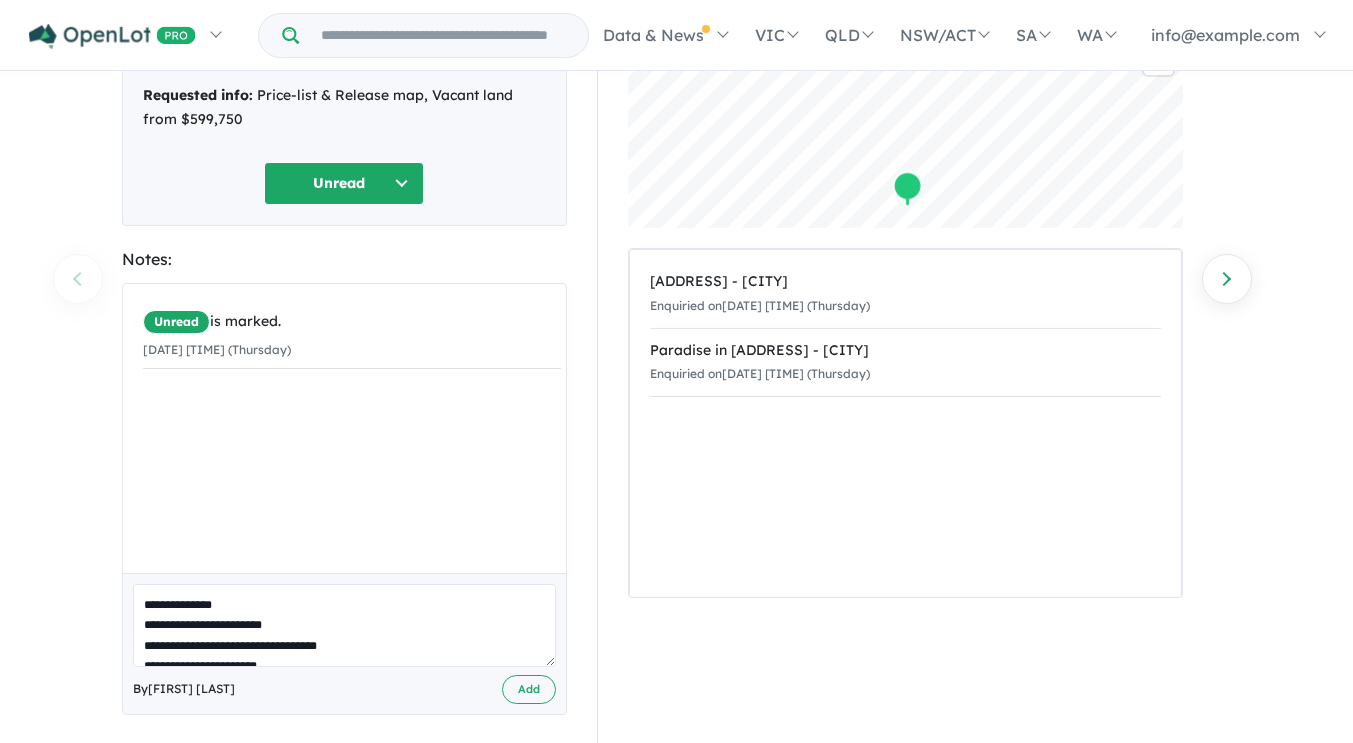 scroll, scrollTop: 48, scrollLeft: 0, axis: vertical 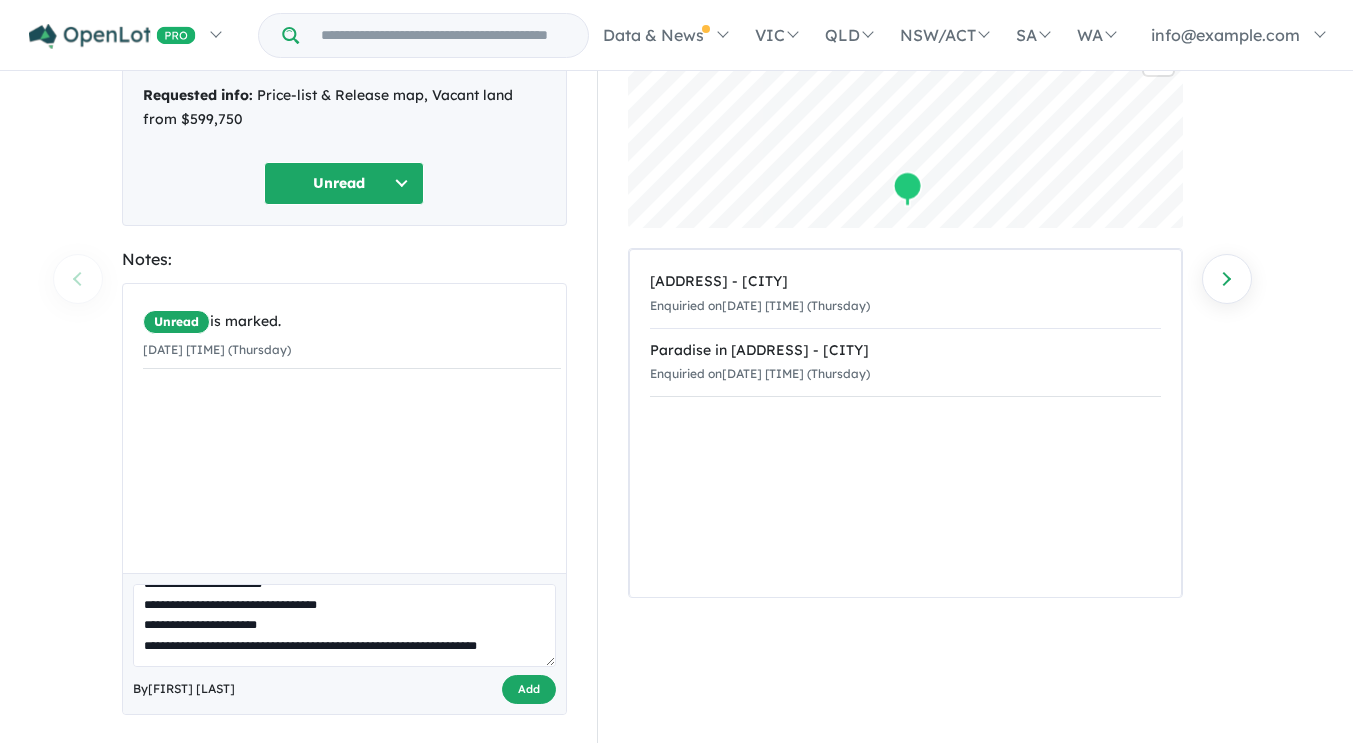 type on "**********" 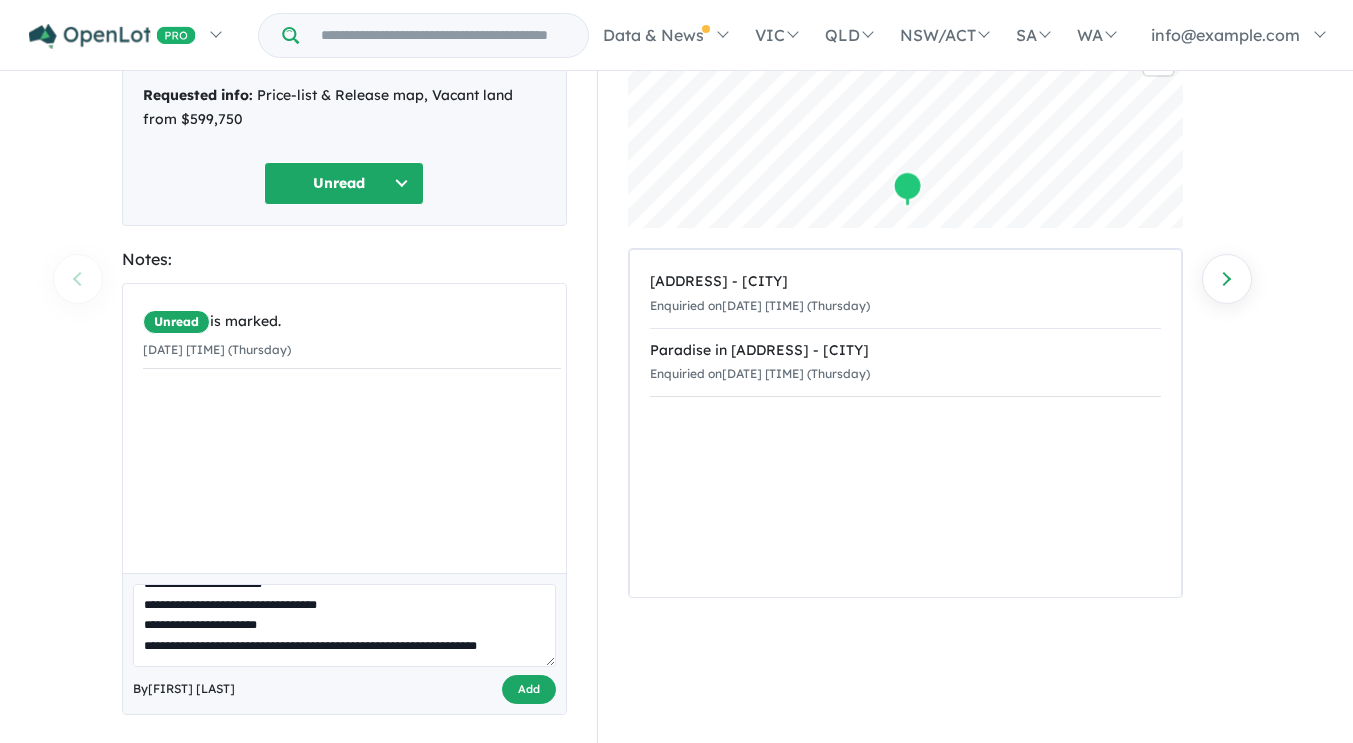 click on "Add" at bounding box center (529, 689) 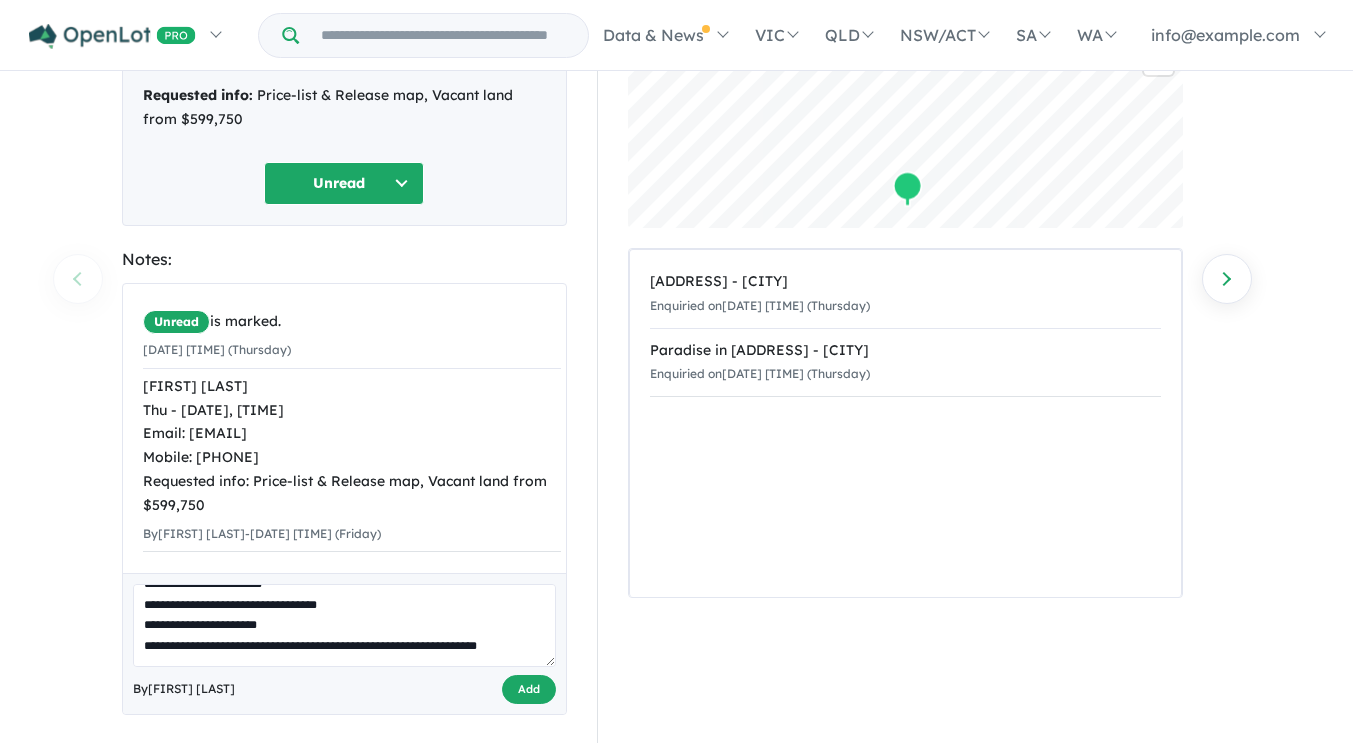 scroll, scrollTop: 0, scrollLeft: 0, axis: both 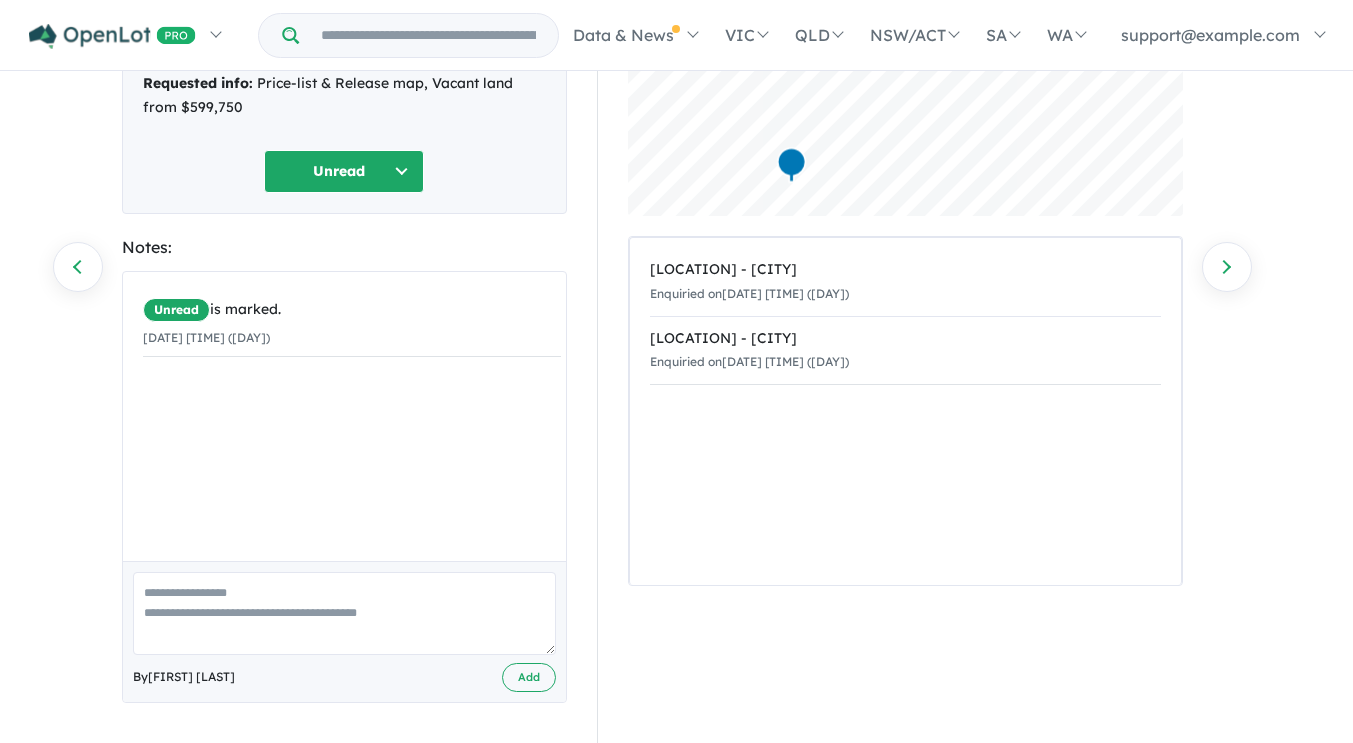 click at bounding box center (344, 613) 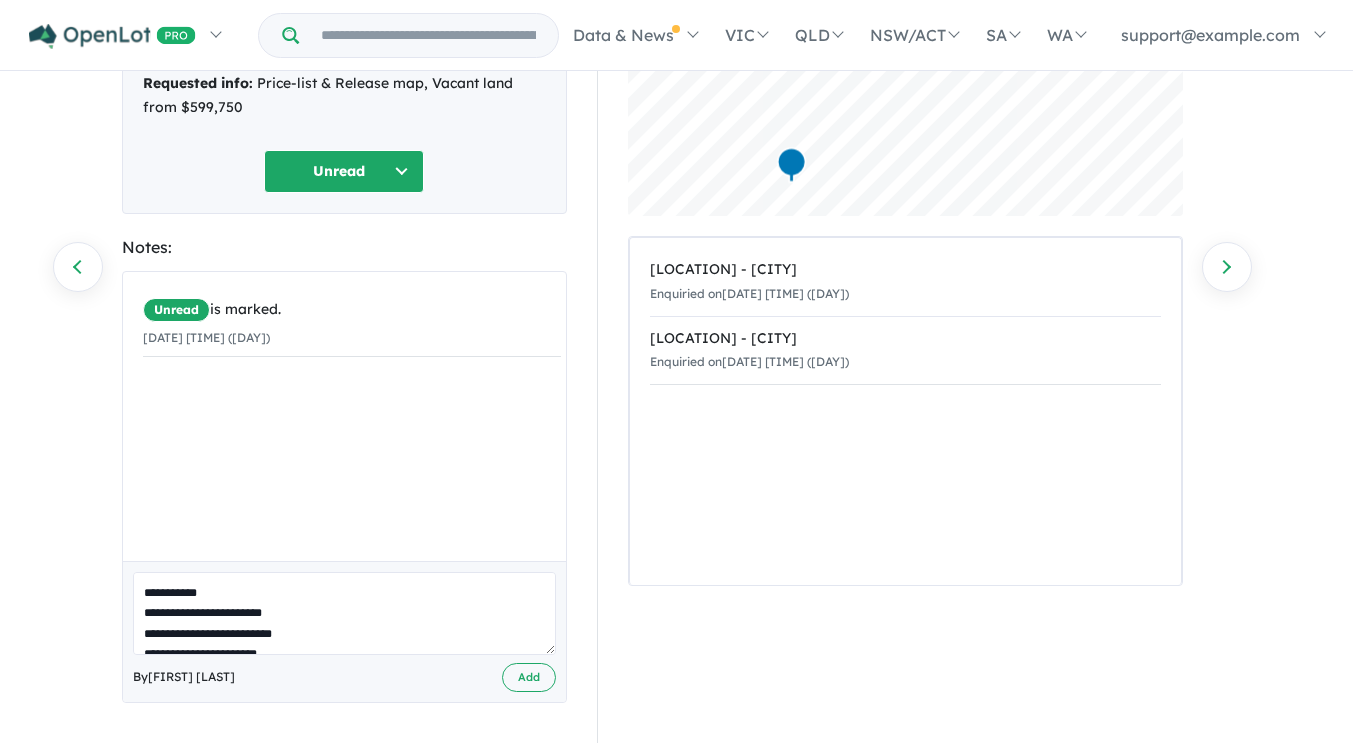 scroll, scrollTop: 48, scrollLeft: 0, axis: vertical 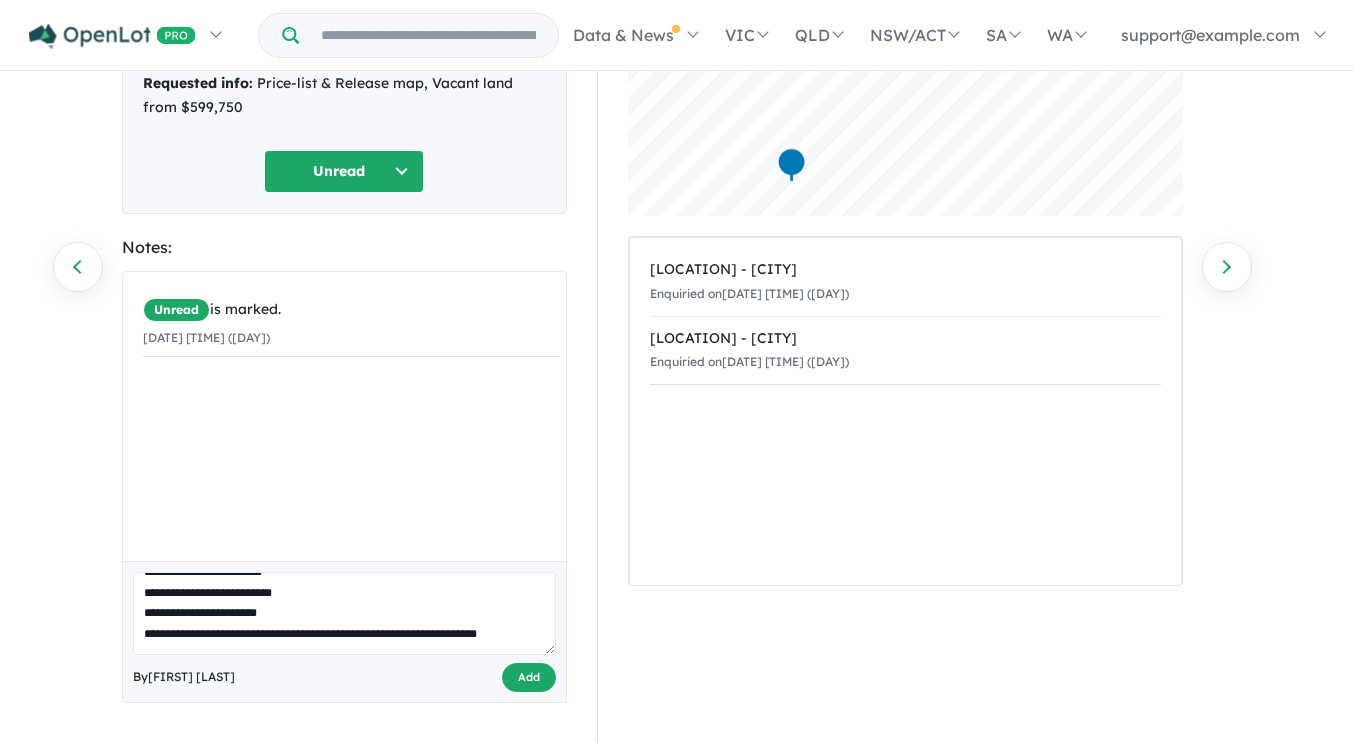 type on "**********" 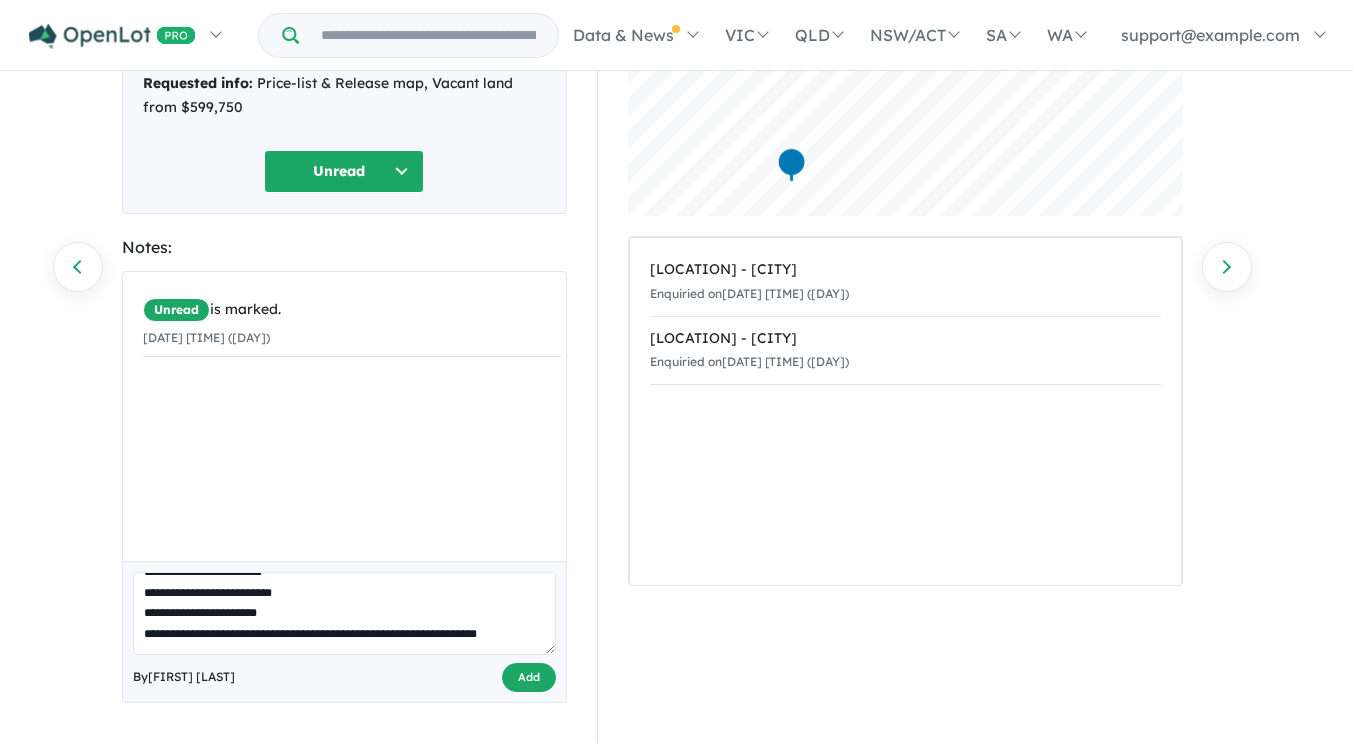 click on "Add" at bounding box center (529, 677) 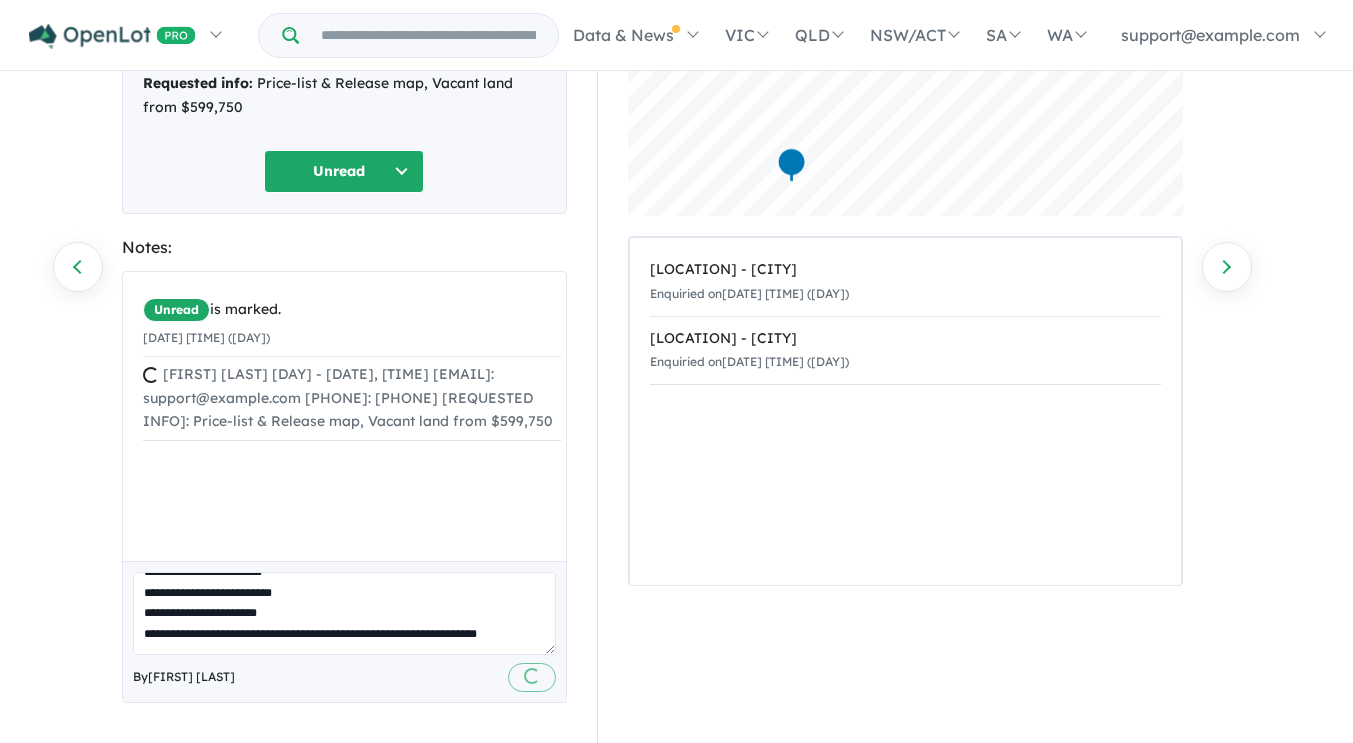 type 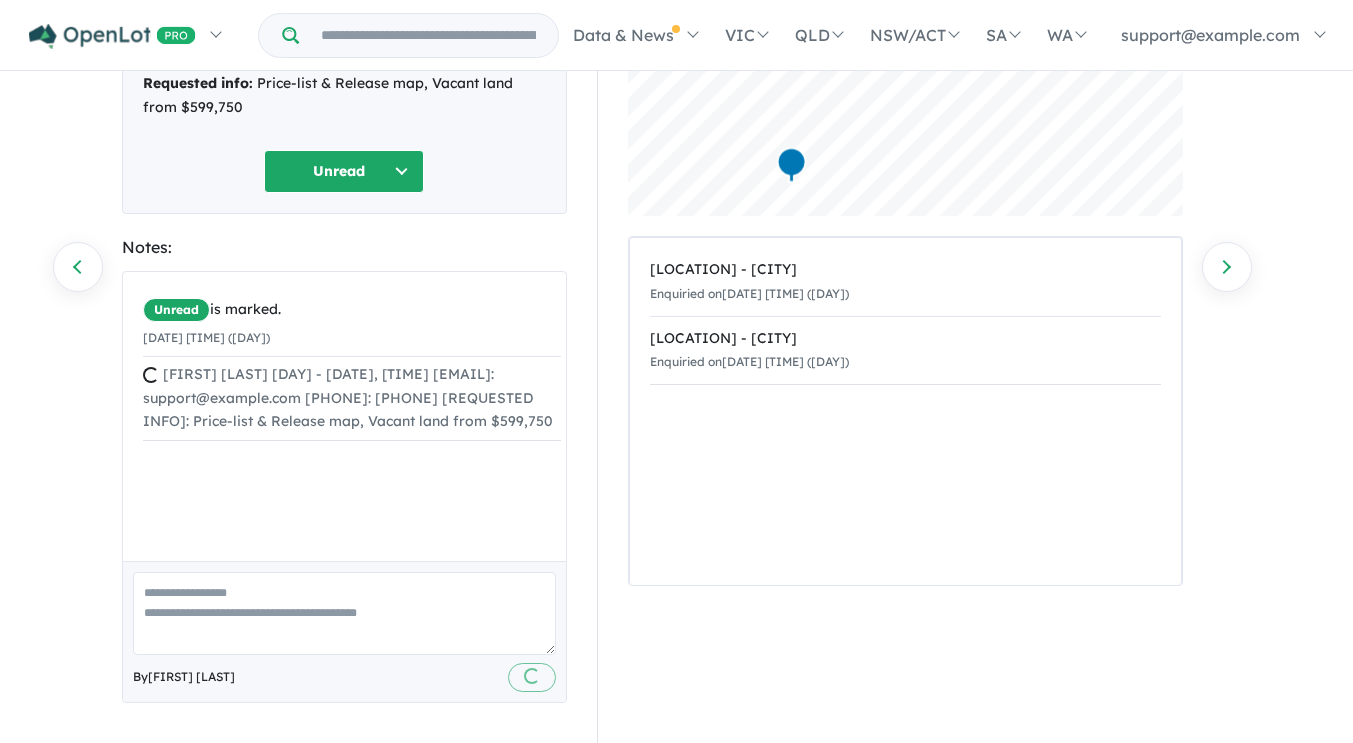scroll, scrollTop: 0, scrollLeft: 0, axis: both 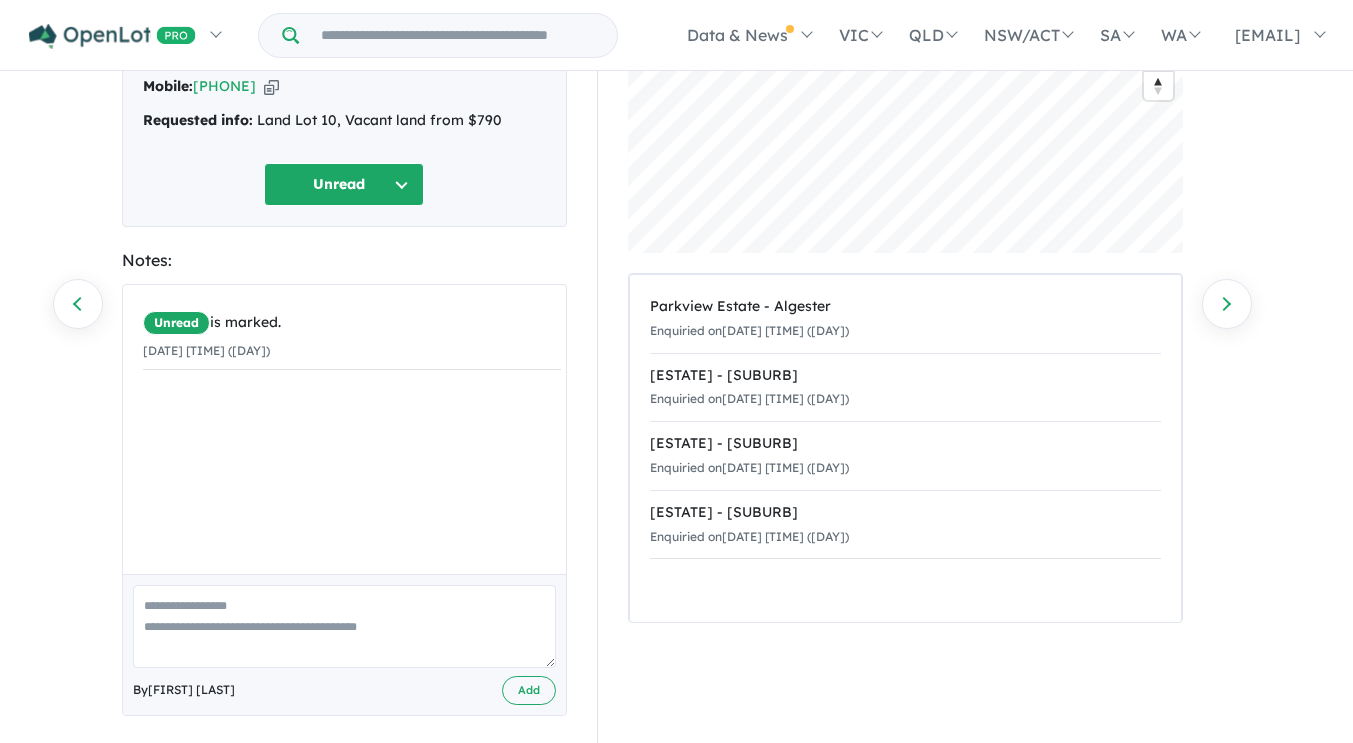 click at bounding box center (344, 626) 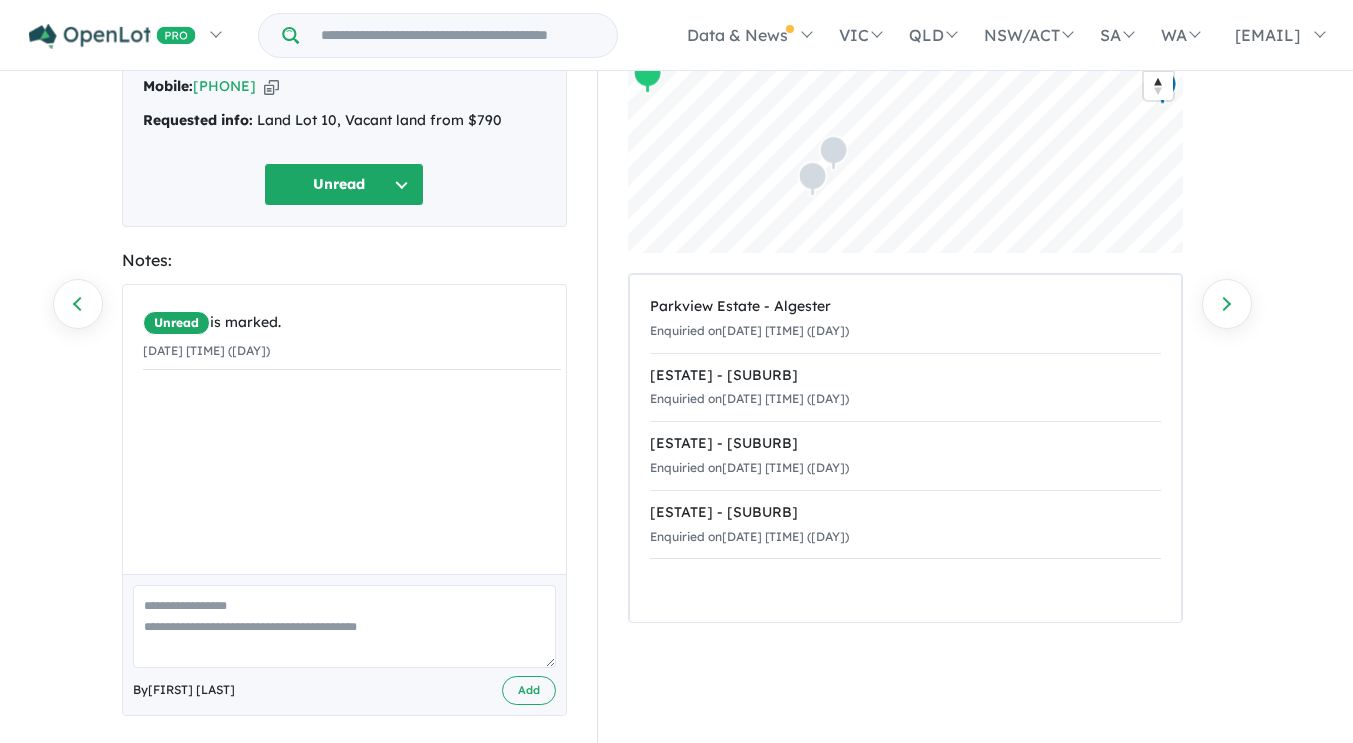 paste on "**********" 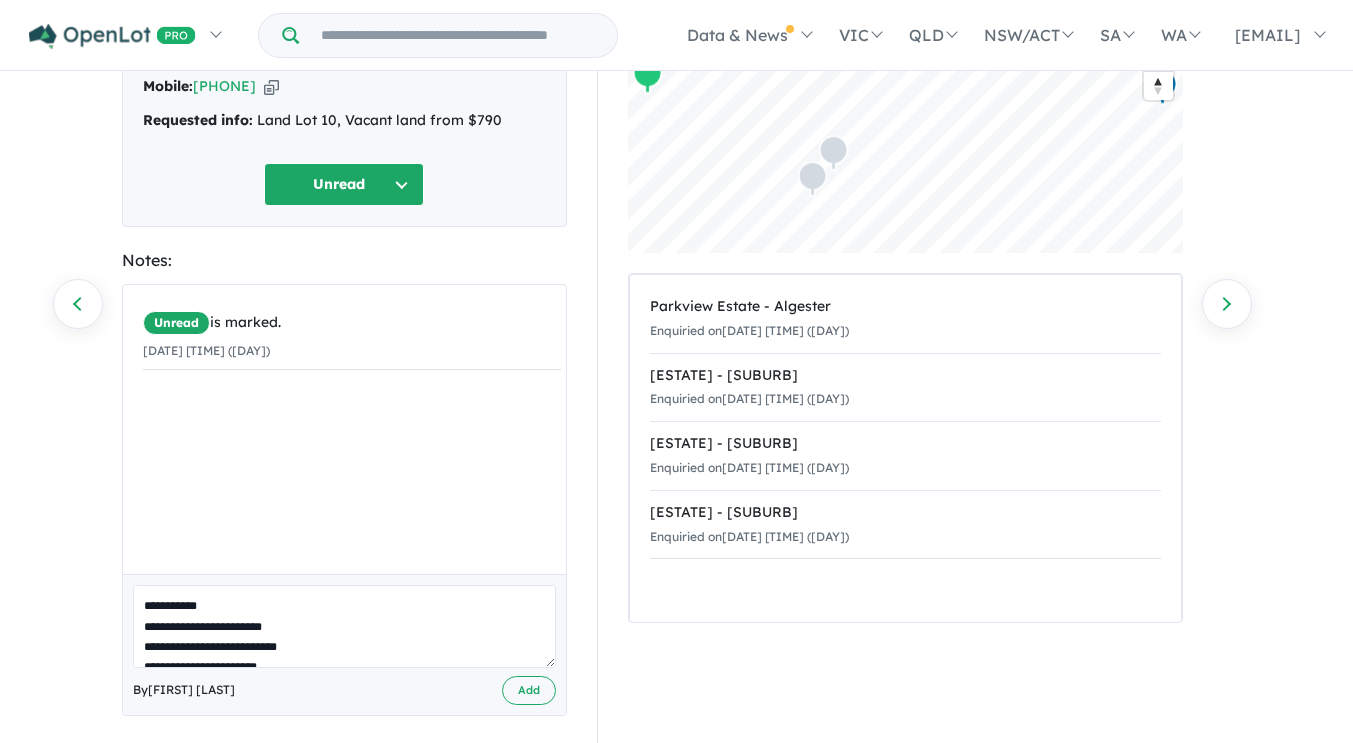 scroll, scrollTop: 28, scrollLeft: 0, axis: vertical 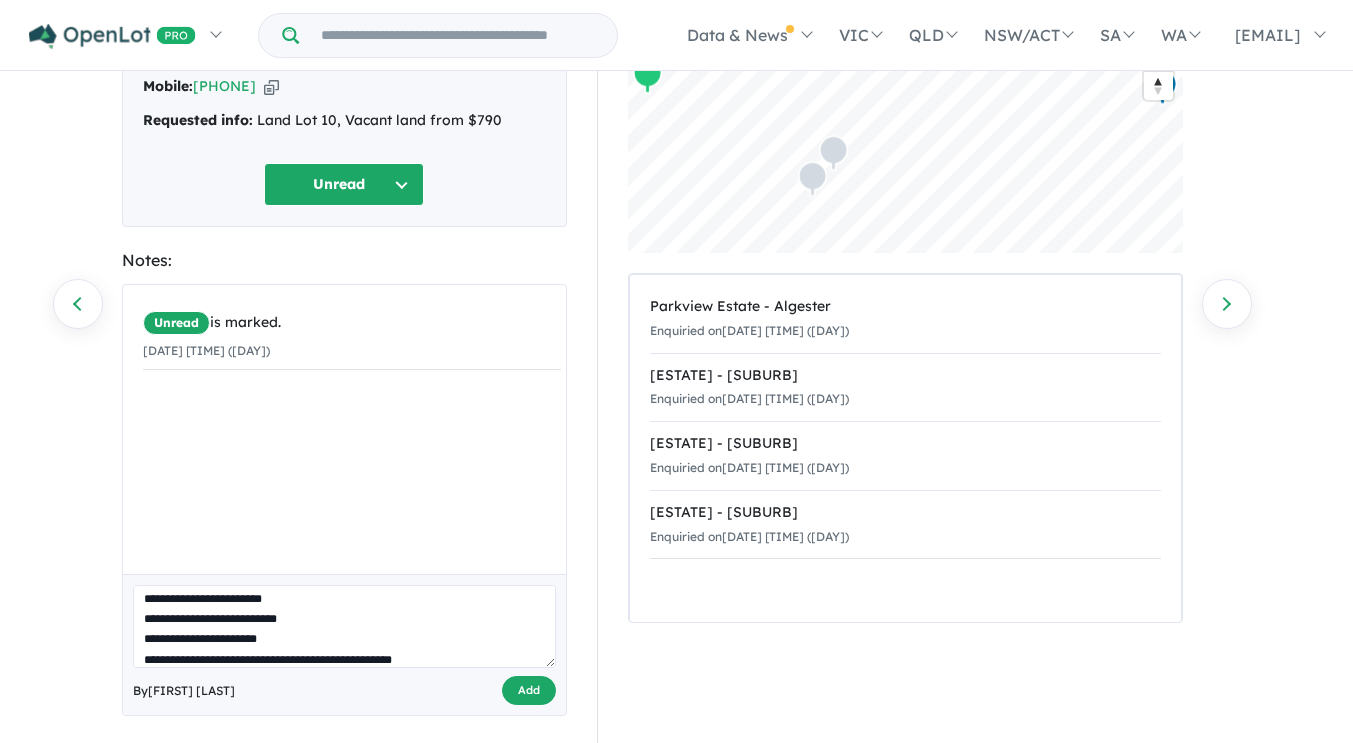 type on "**********" 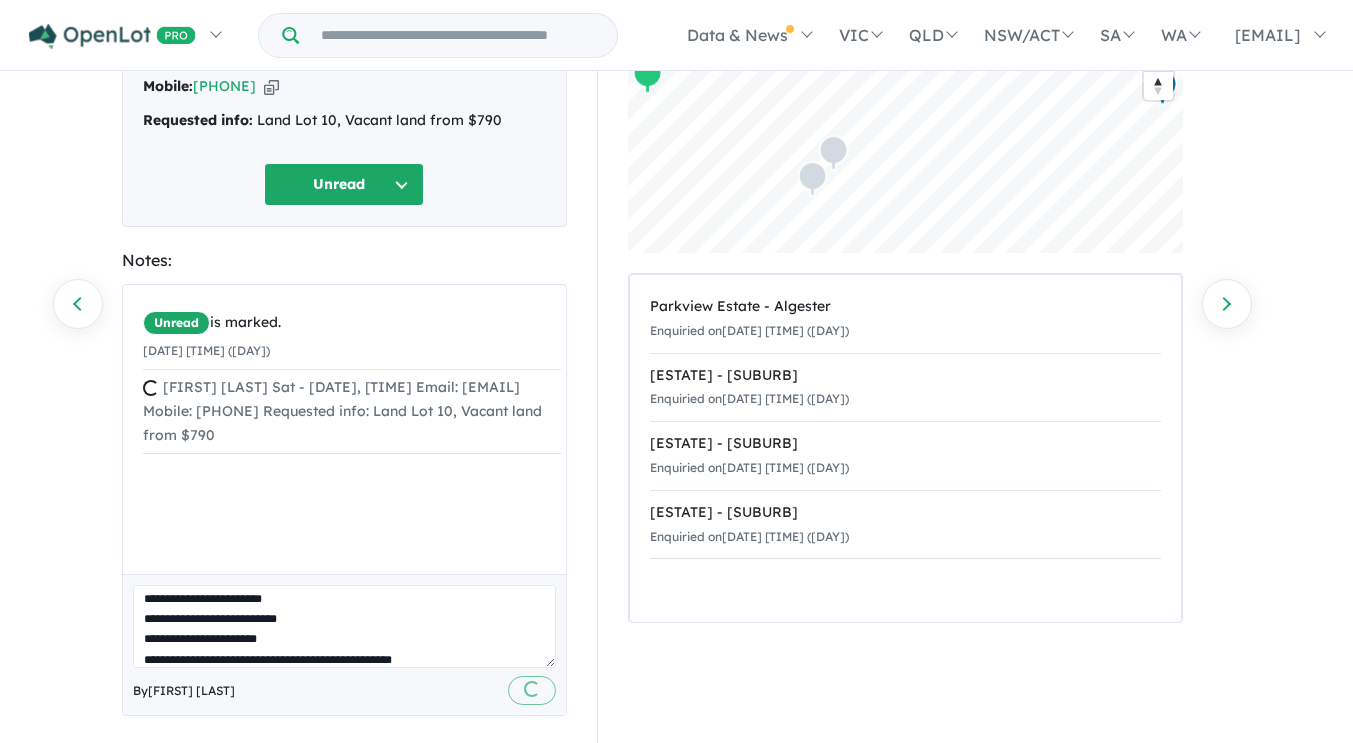 type 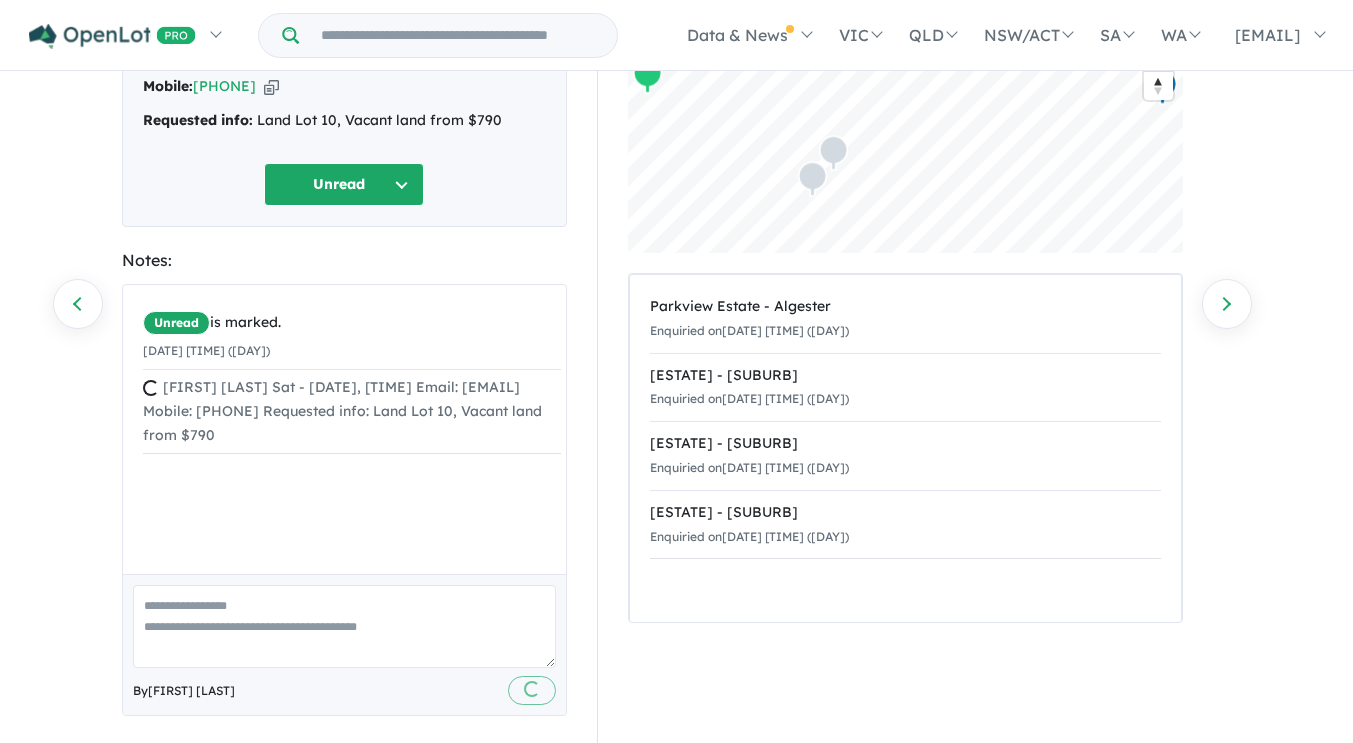 scroll, scrollTop: 0, scrollLeft: 0, axis: both 